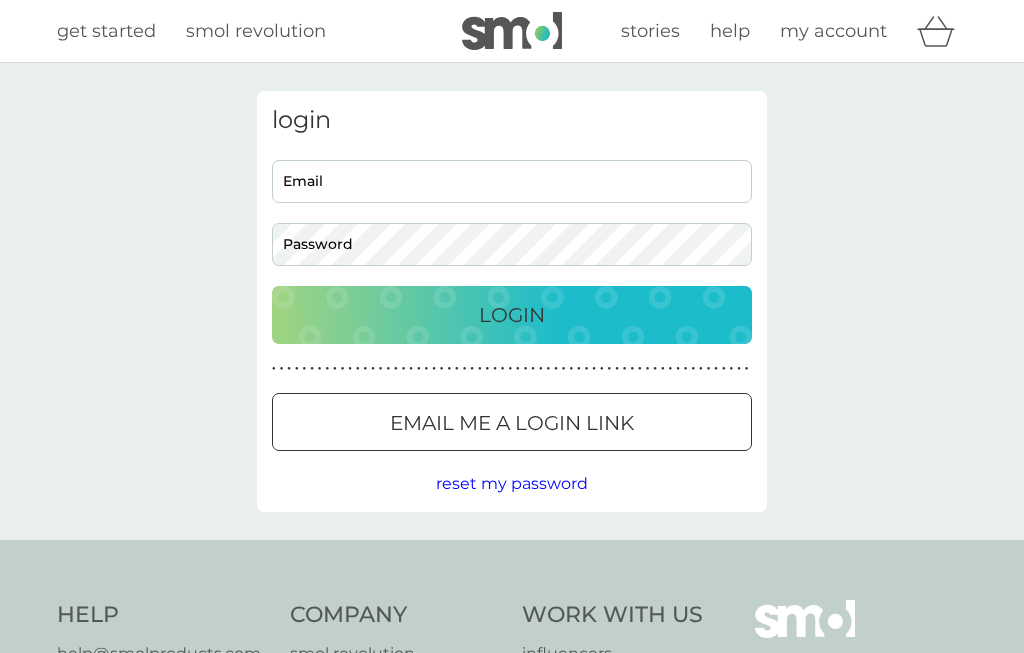 scroll, scrollTop: 0, scrollLeft: 0, axis: both 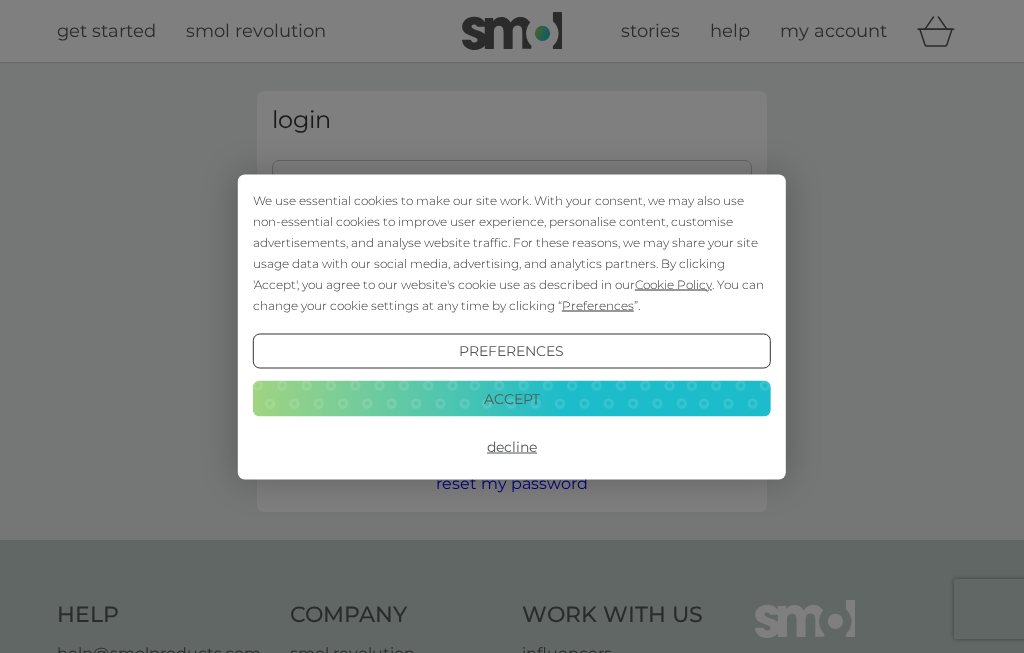 click on "Accept" at bounding box center [512, 399] 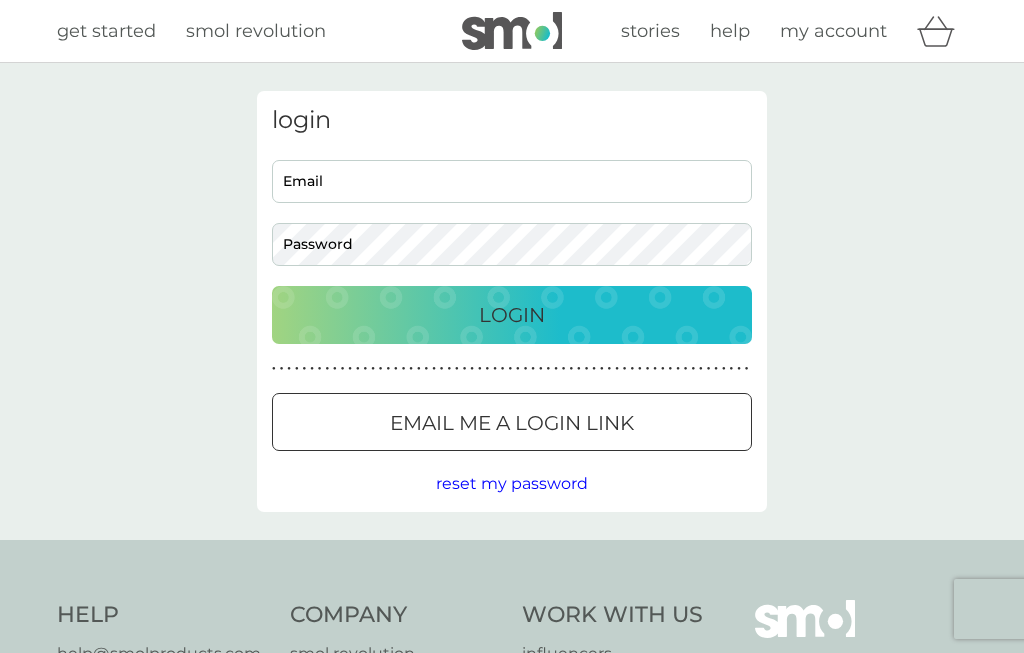 click on "Email" at bounding box center (512, 181) 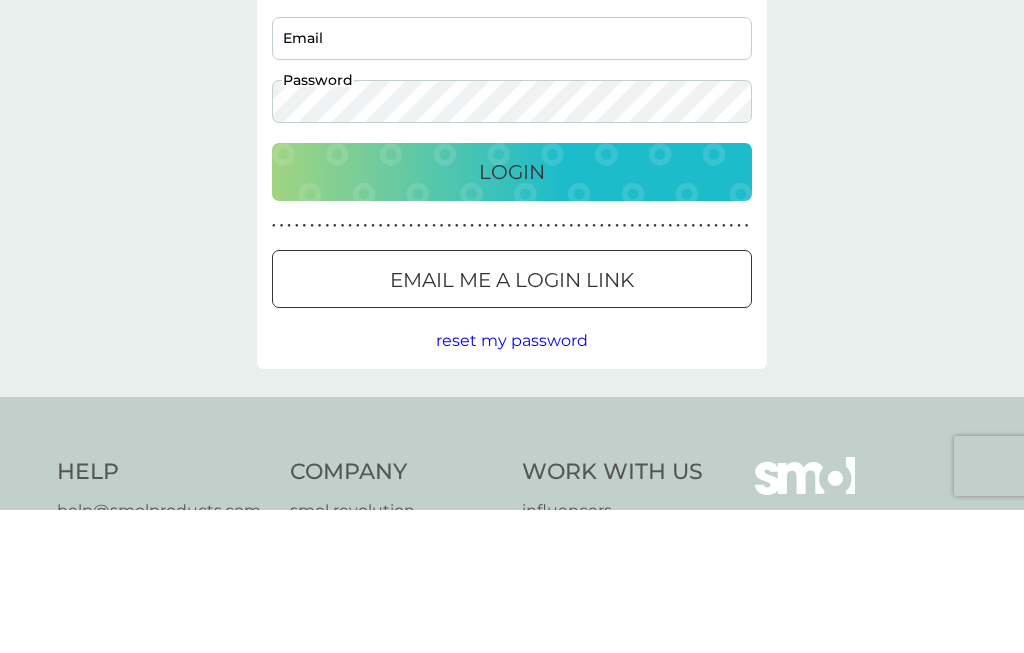 scroll, scrollTop: 0, scrollLeft: 0, axis: both 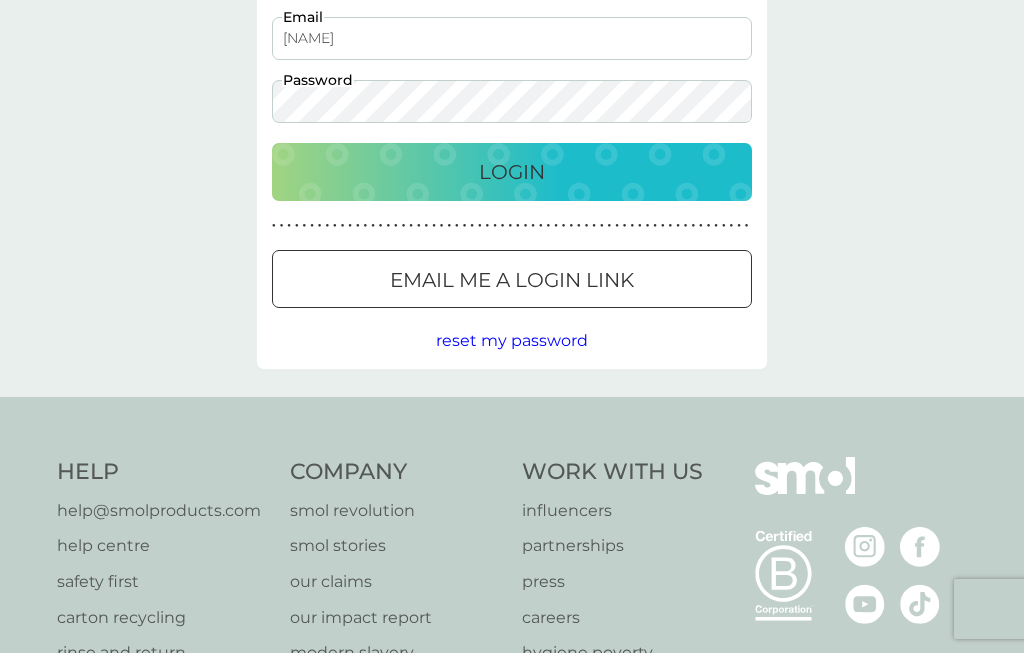 click on "login Ushindi Email Password Login ● ● ● ● ● ● ● ● ● ● ● ● ● ● ● ● ● ● ● ● ● ● ● ● ● ● ● ● ● ● ● ● ● ● ● ● ● ● ● ● ● ● ● ● ● ● ● ● ● ● ● ● ● ● ● ● ● ● ● ● ● ● ● ● ● ● ● ● ● ● Email me a login link reset my password" at bounding box center [512, 158] 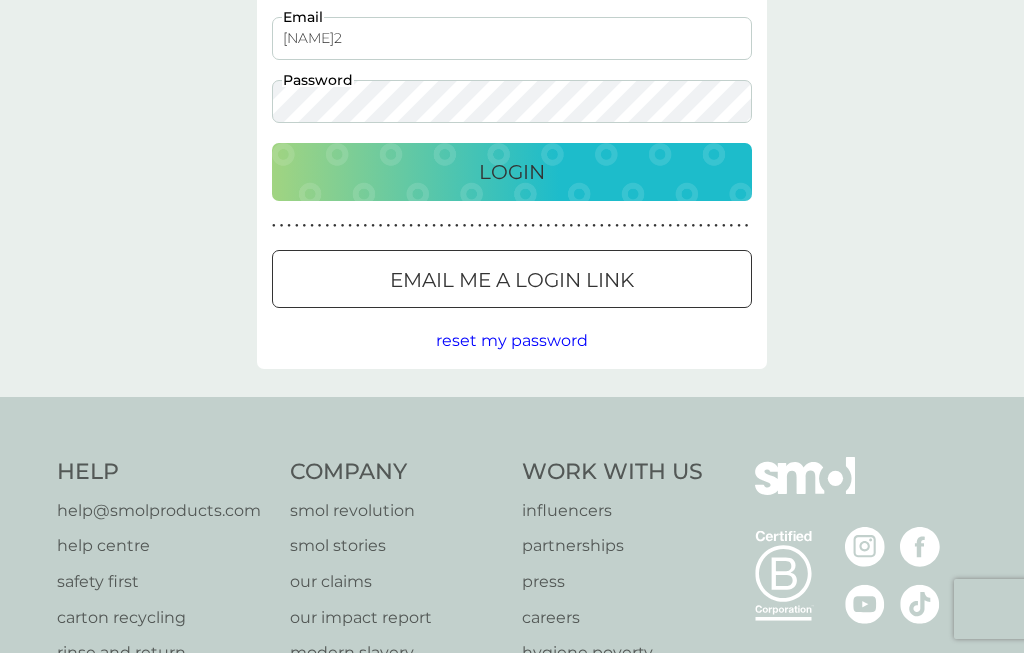 click on "Login" at bounding box center (512, 172) 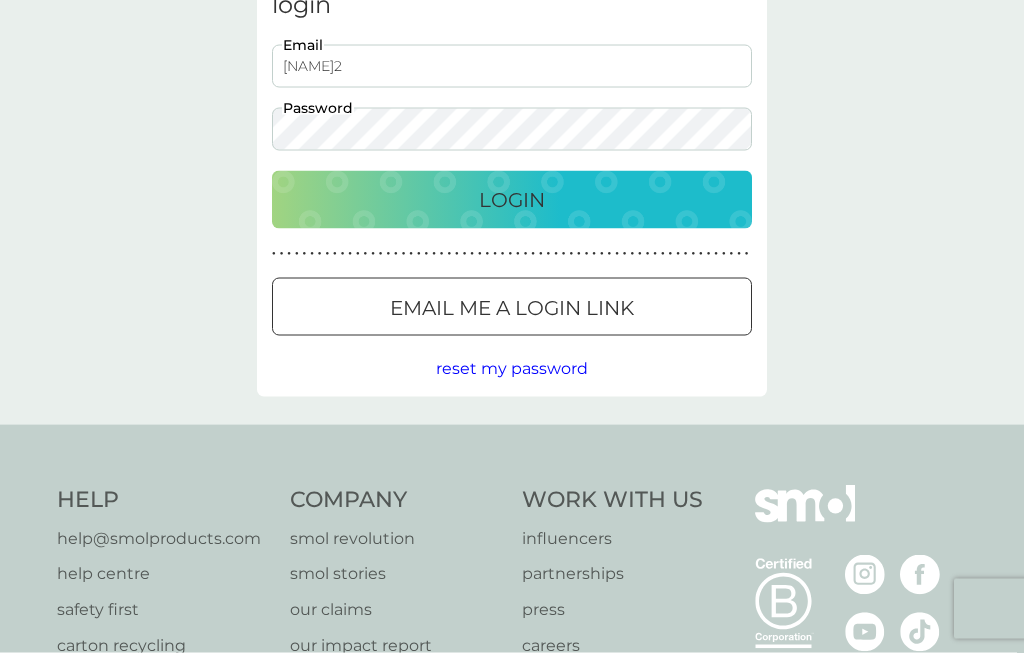 scroll, scrollTop: 118, scrollLeft: 0, axis: vertical 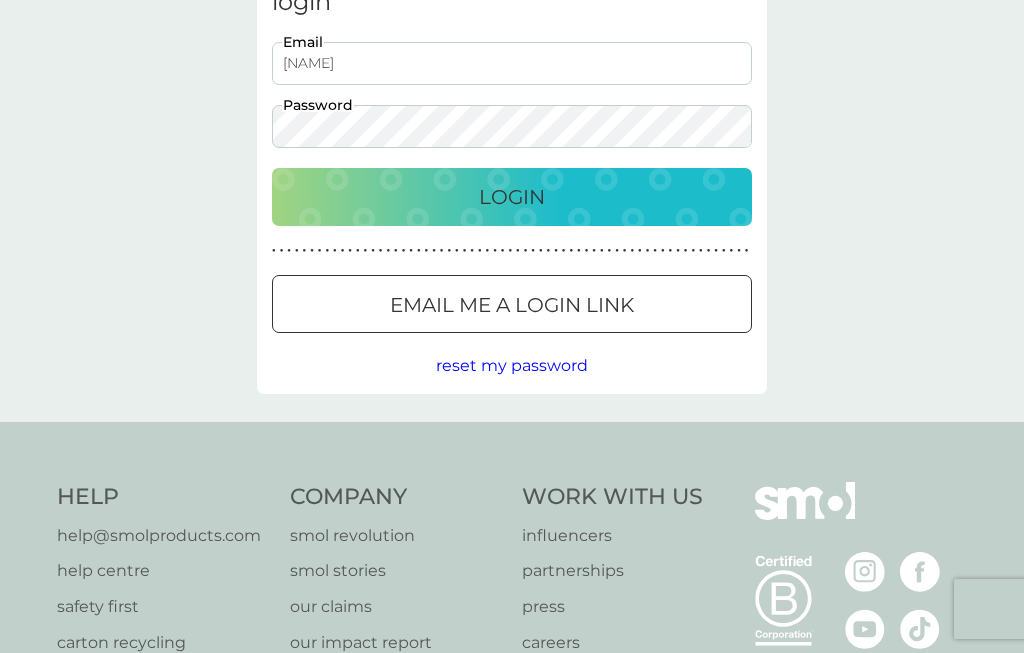 type on "U" 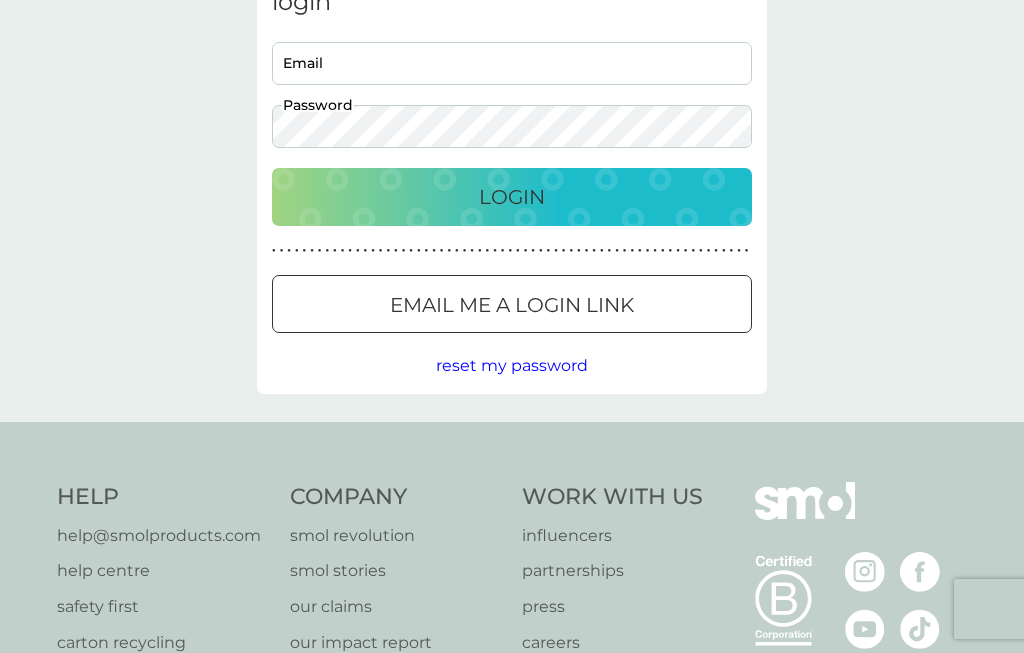 click on "Email" at bounding box center (512, 63) 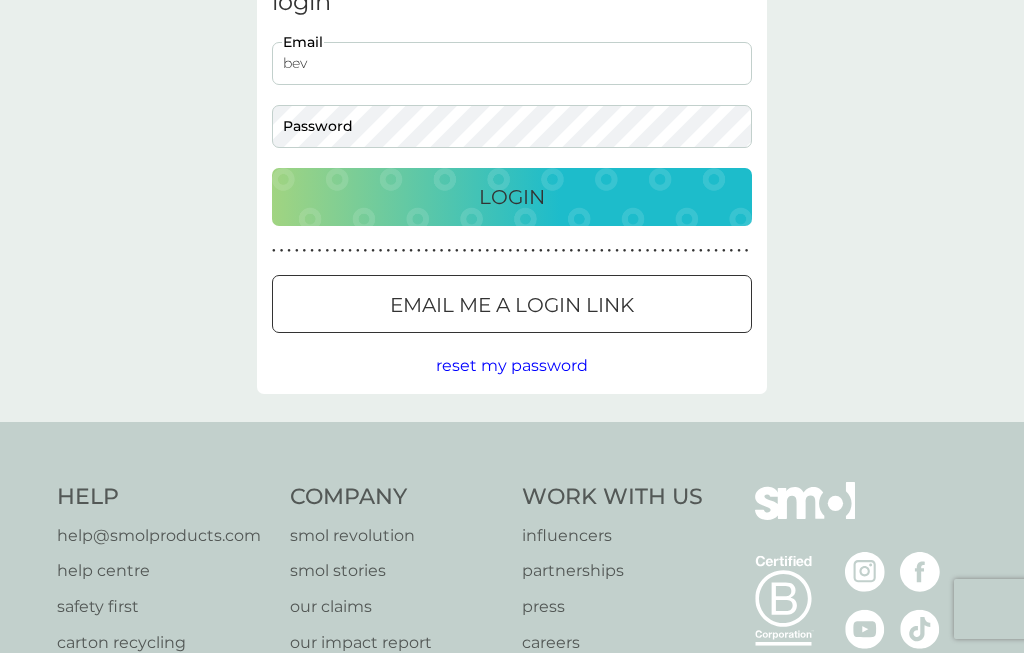 type on "[EMAIL]" 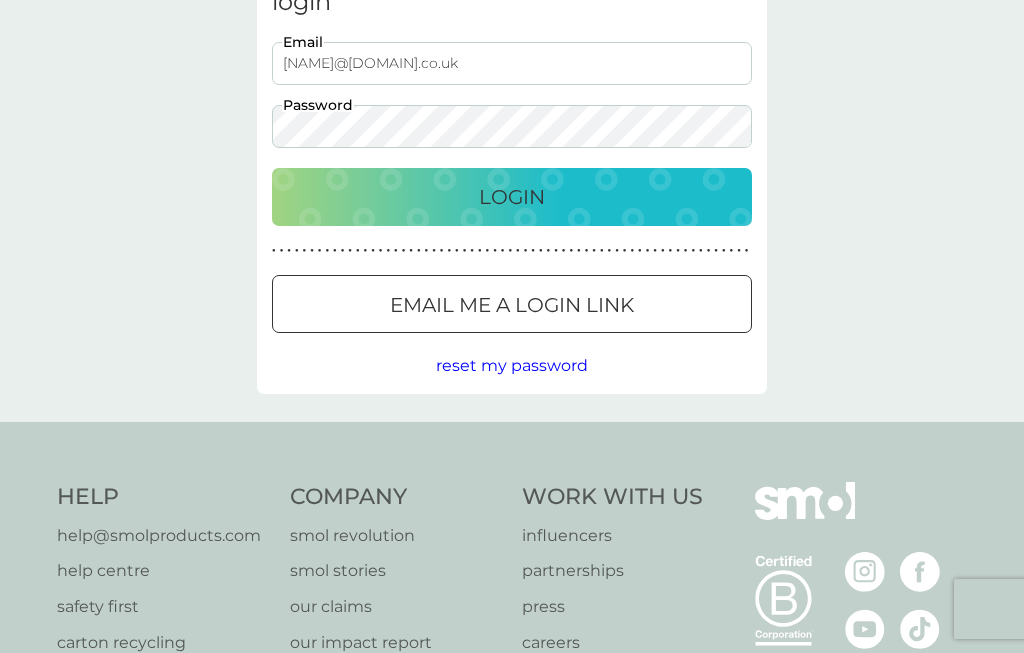 click on "Login" at bounding box center [512, 197] 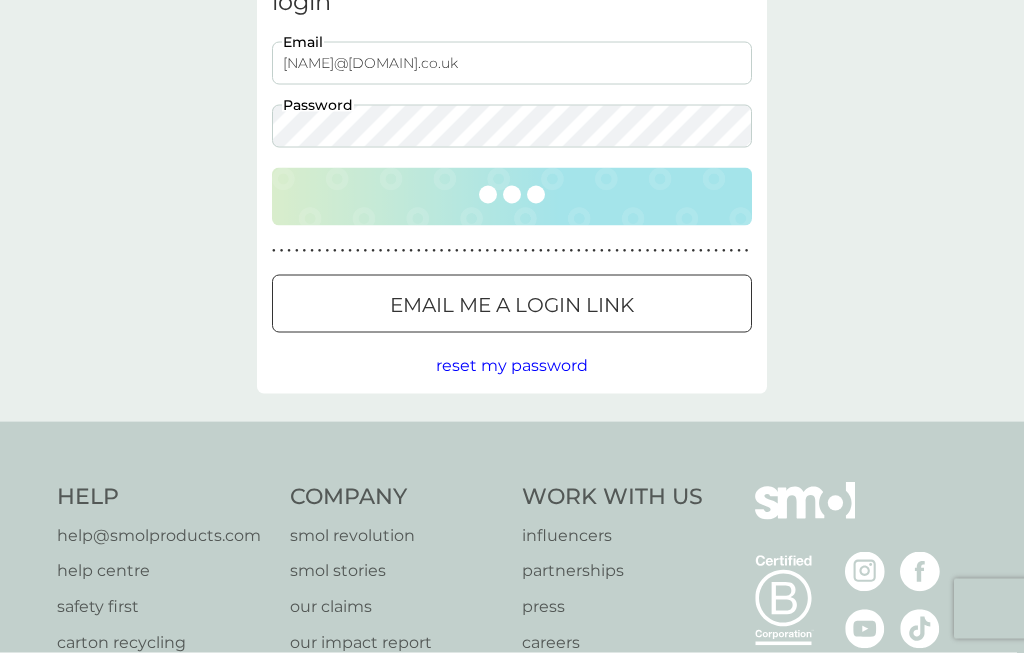 scroll, scrollTop: 119, scrollLeft: 0, axis: vertical 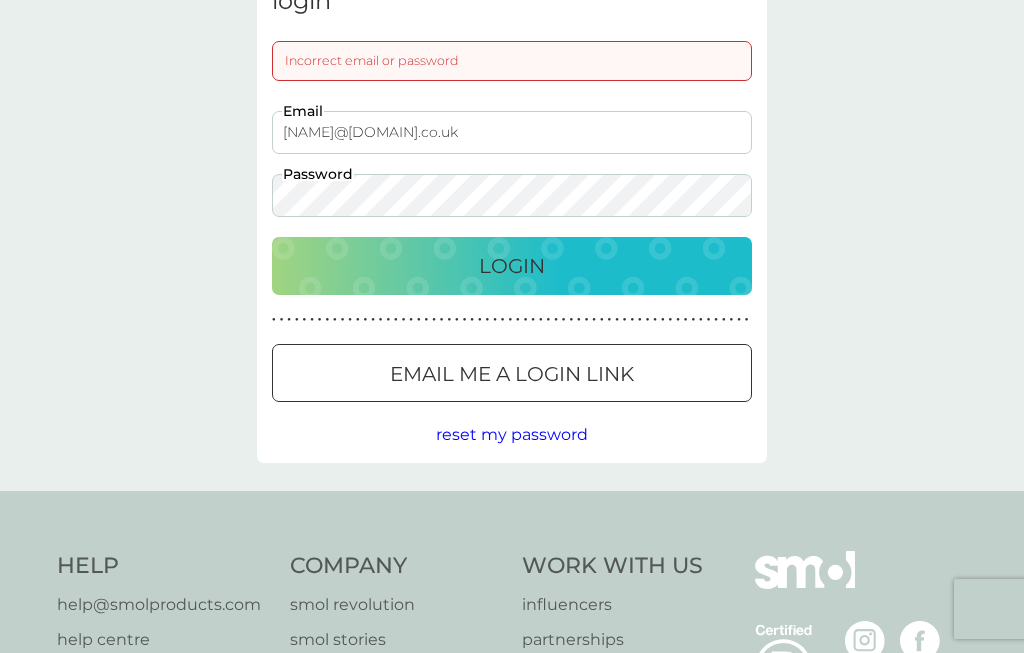 click on "Incorrect email or password" at bounding box center (512, 61) 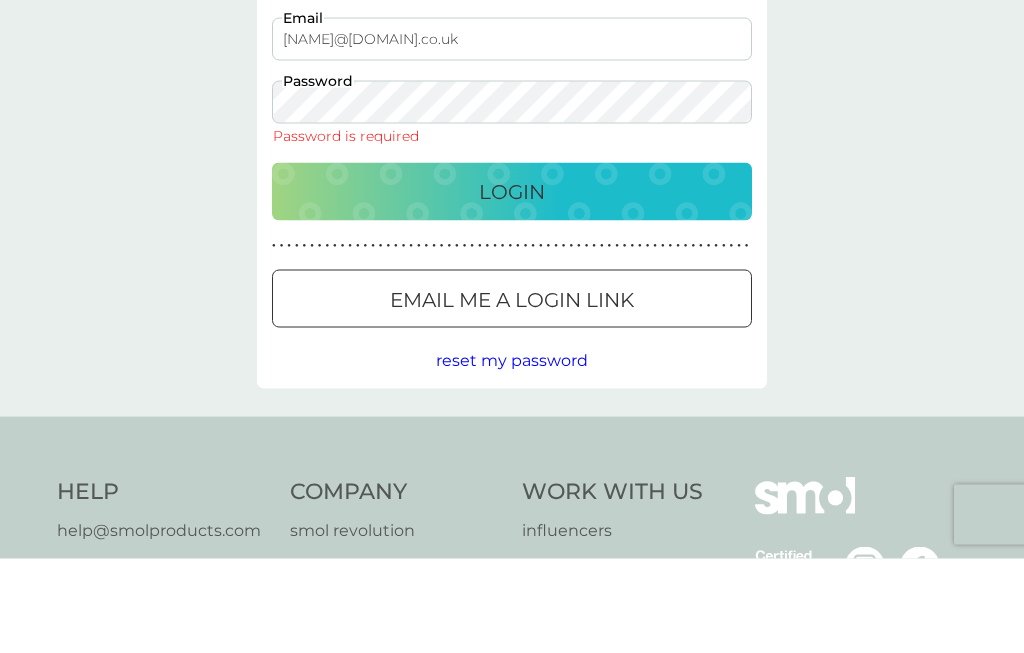 scroll, scrollTop: 213, scrollLeft: 0, axis: vertical 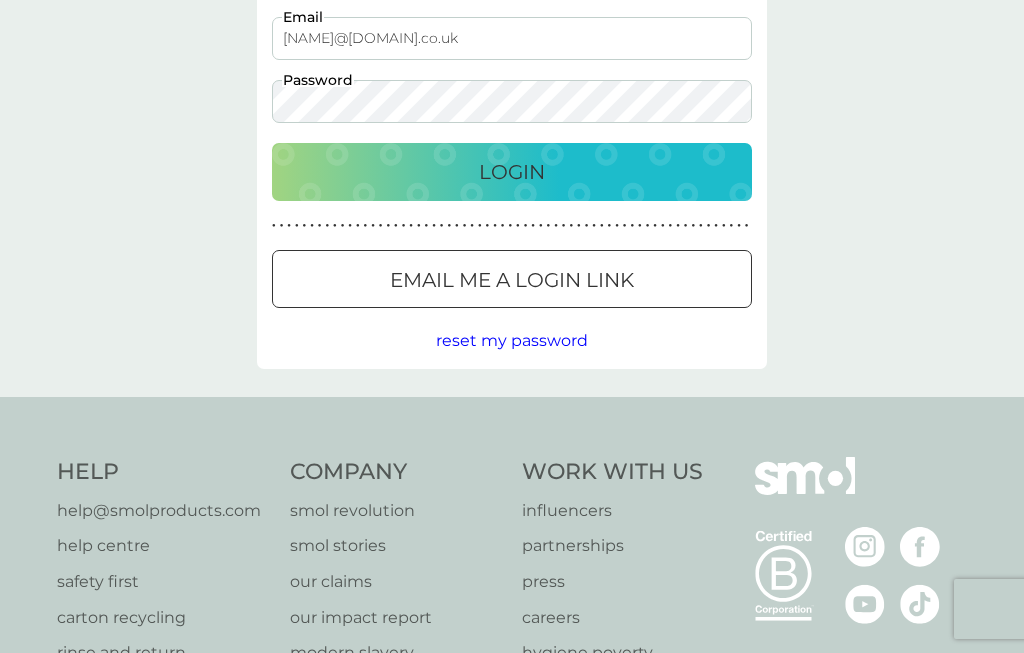 click on "Login" at bounding box center (512, 172) 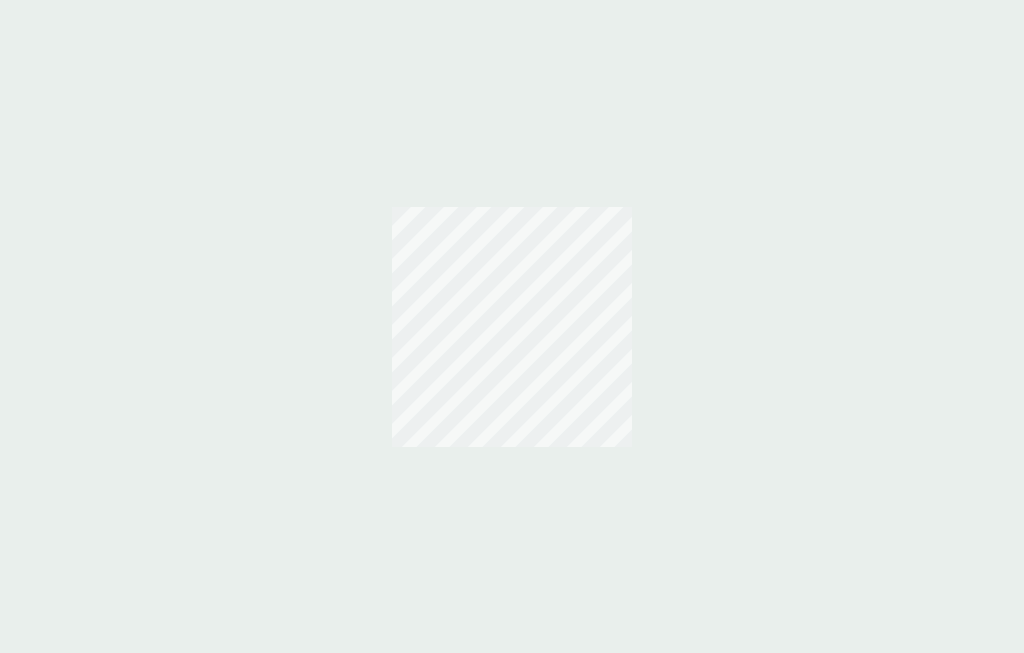 scroll, scrollTop: 0, scrollLeft: 0, axis: both 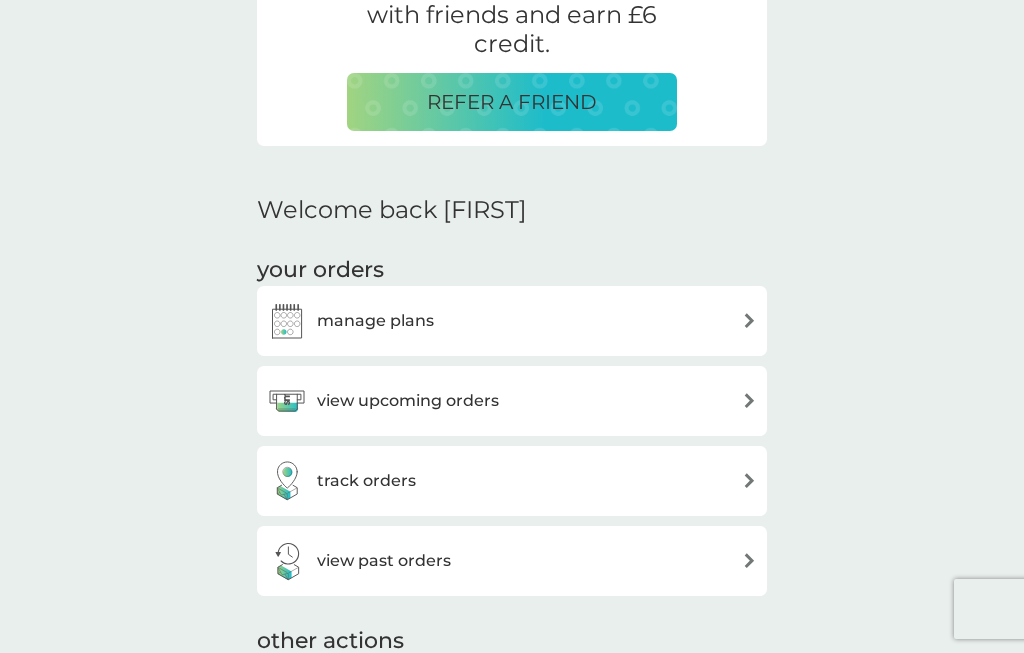click at bounding box center (749, 320) 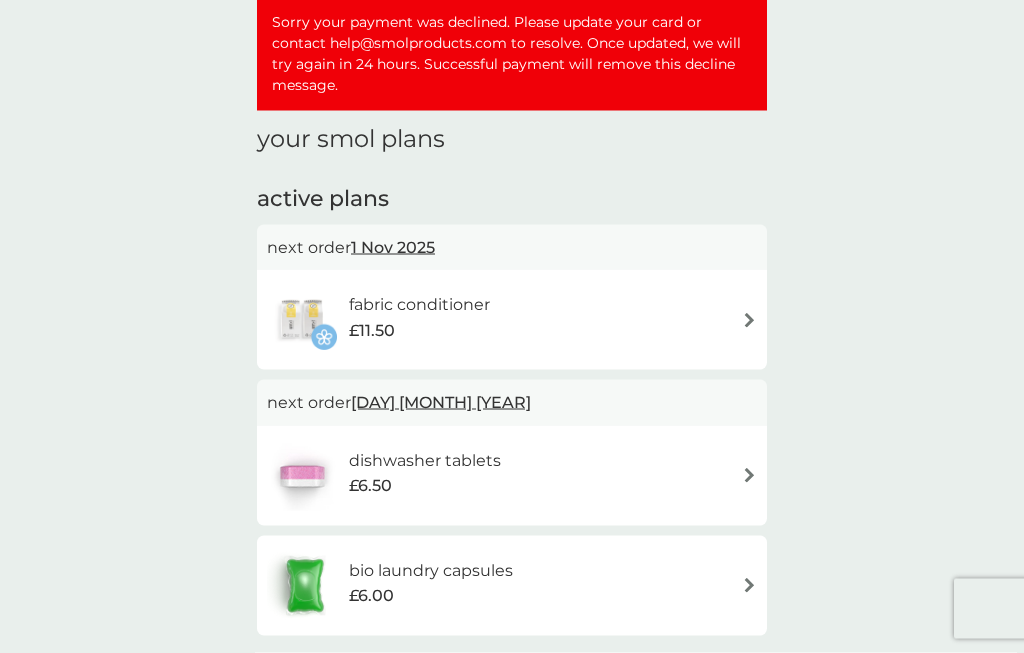 scroll, scrollTop: 95, scrollLeft: 0, axis: vertical 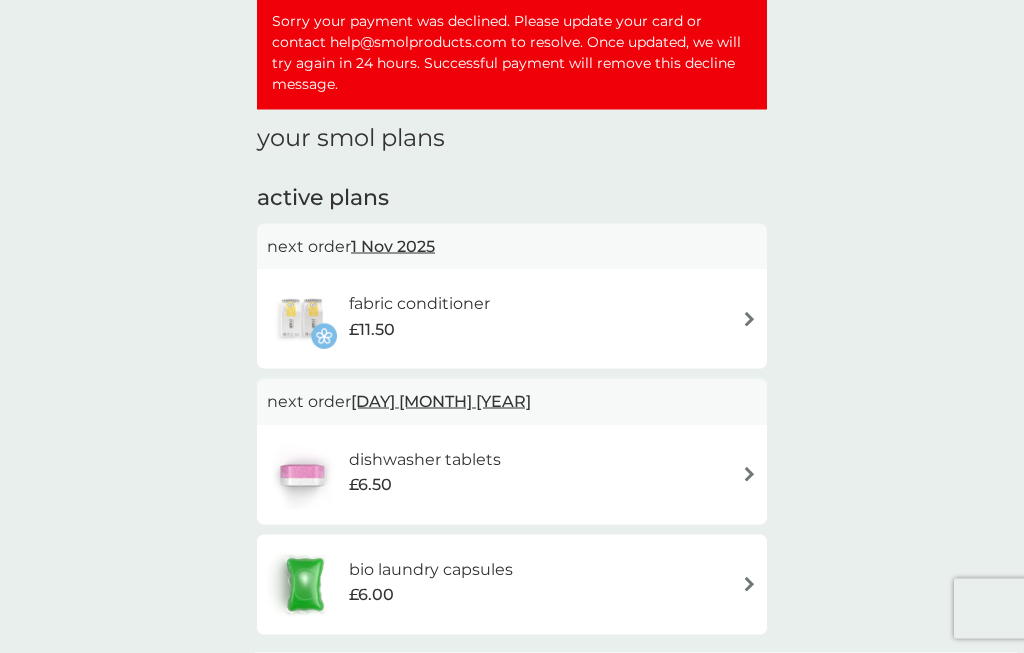 click at bounding box center (749, 584) 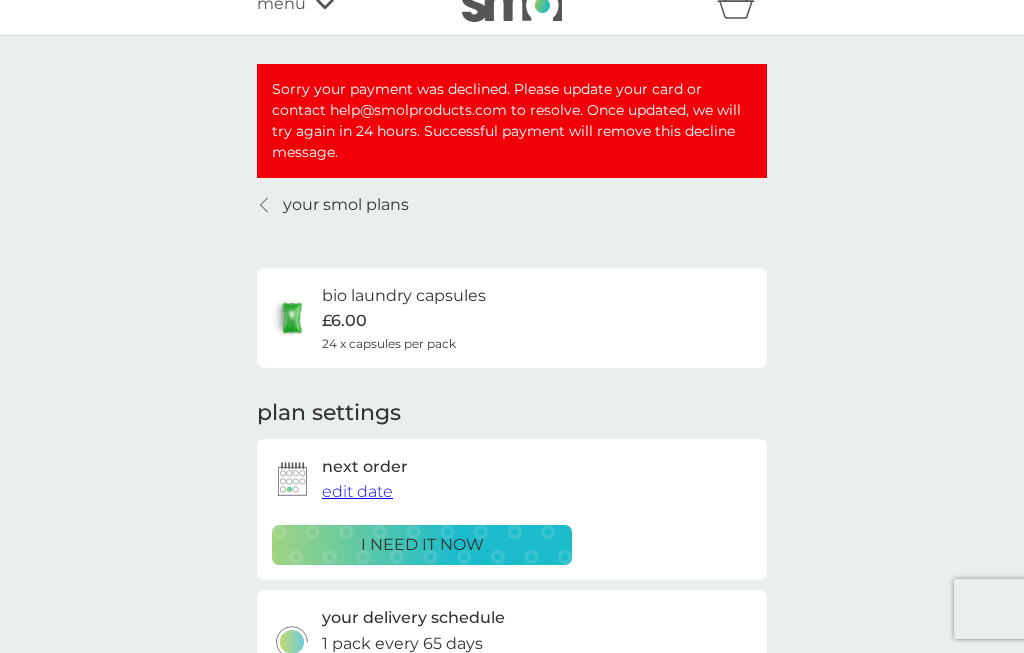 scroll, scrollTop: 0, scrollLeft: 0, axis: both 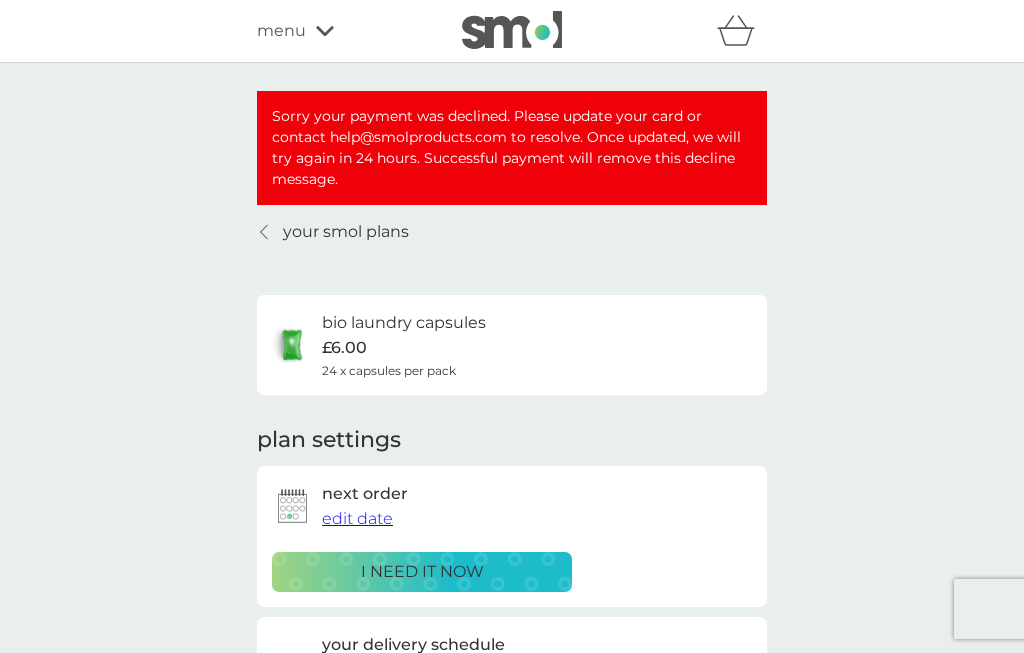click on "bio laundry capsules" at bounding box center (404, 323) 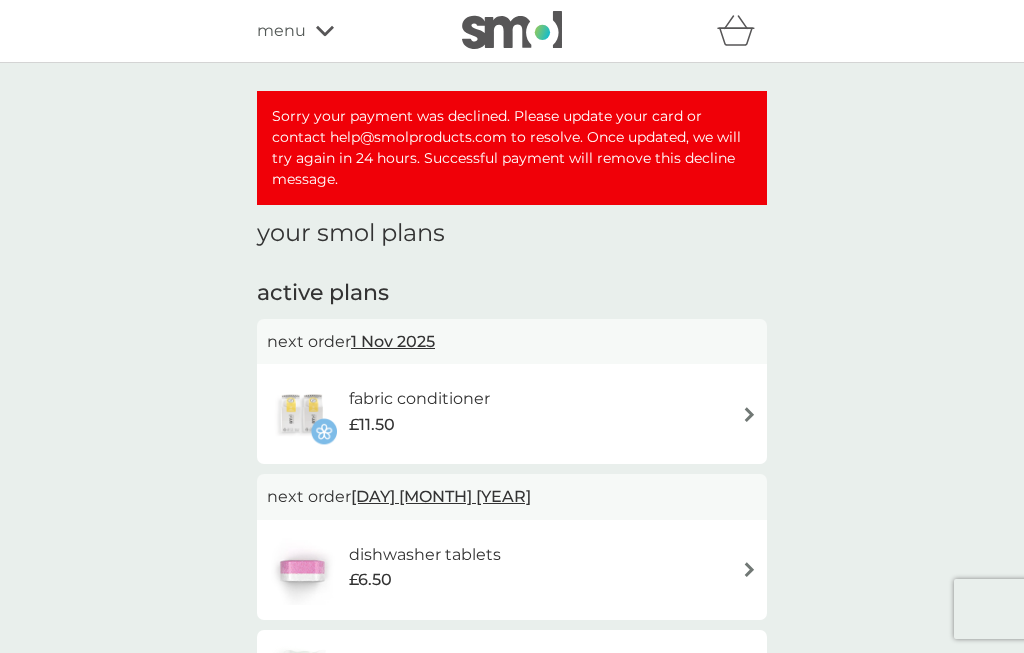 click on "Sorry your payment was declined. Please update your card or contact help@smolproducts.com to resolve. Once updated, we will try again in 24 hours. Successful payment will remove this decline message." at bounding box center [512, 148] 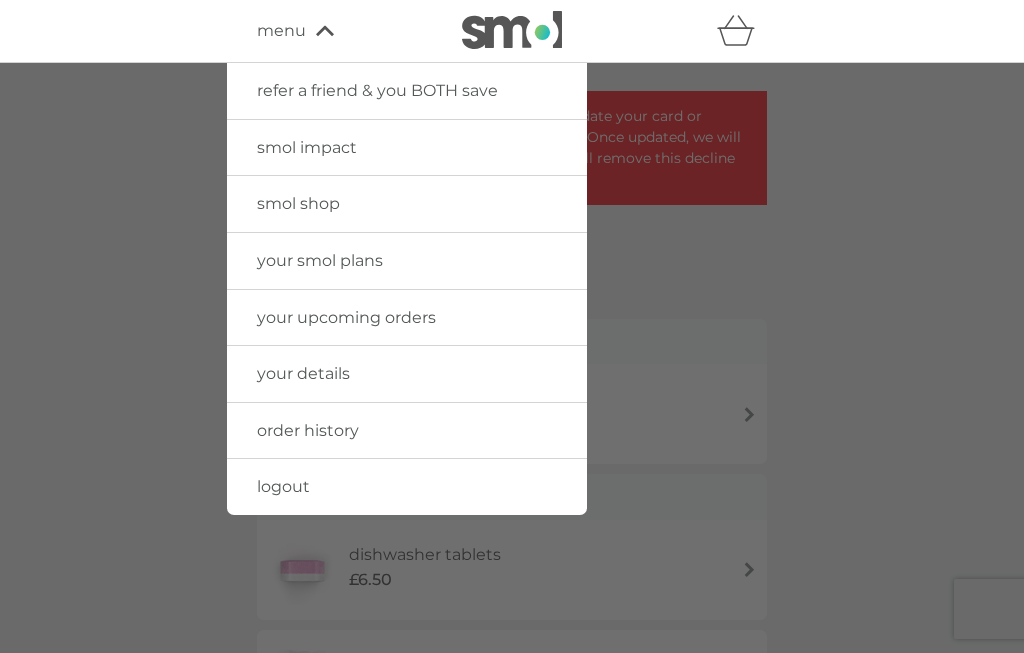 click on "your details" at bounding box center [407, 374] 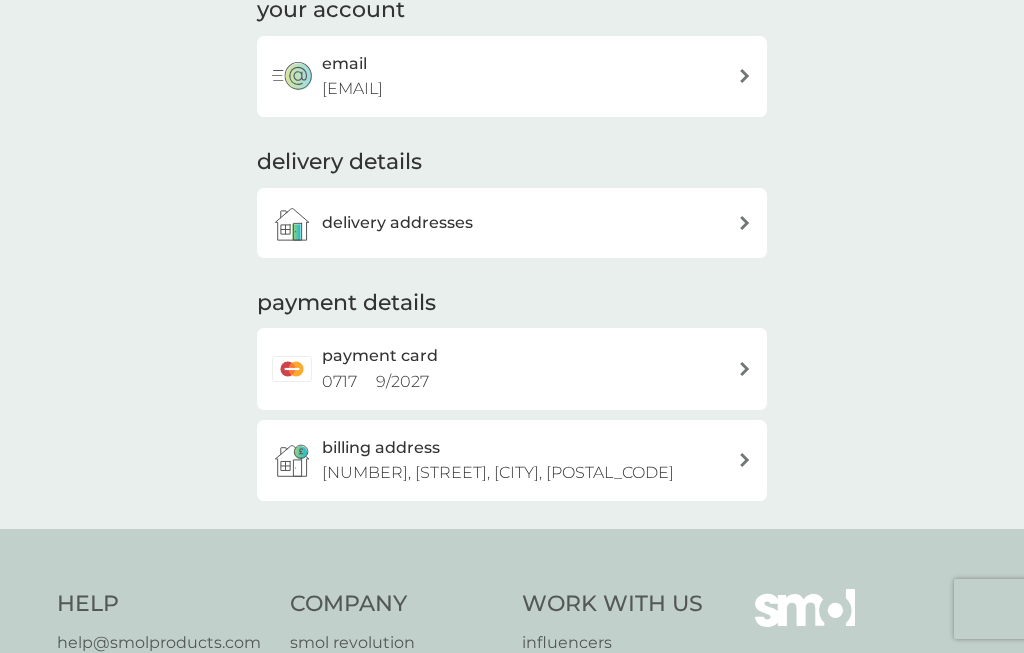scroll, scrollTop: 286, scrollLeft: 0, axis: vertical 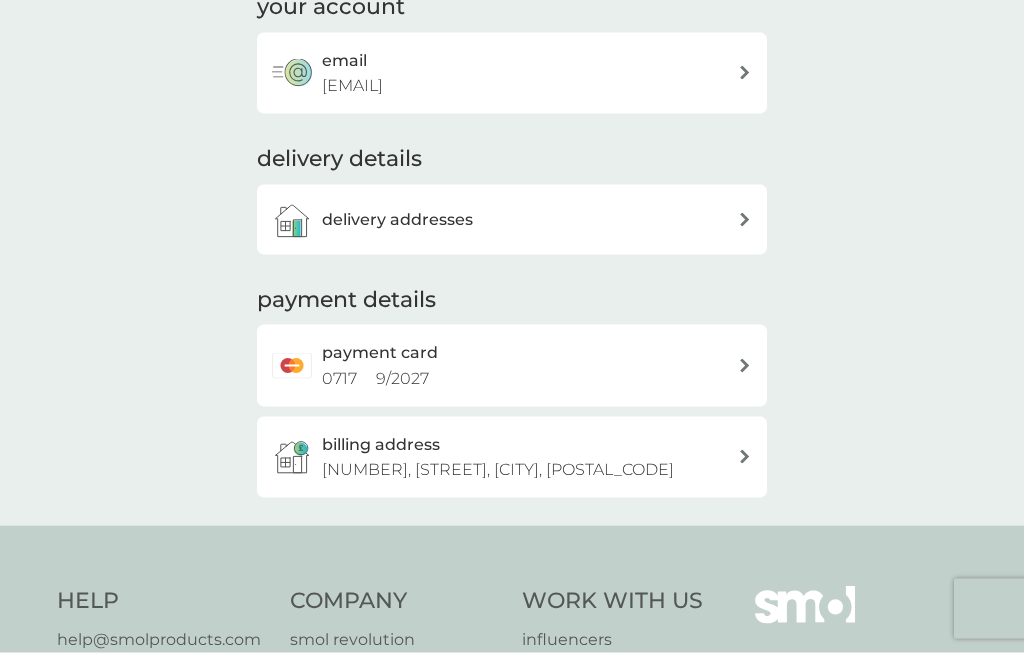 click 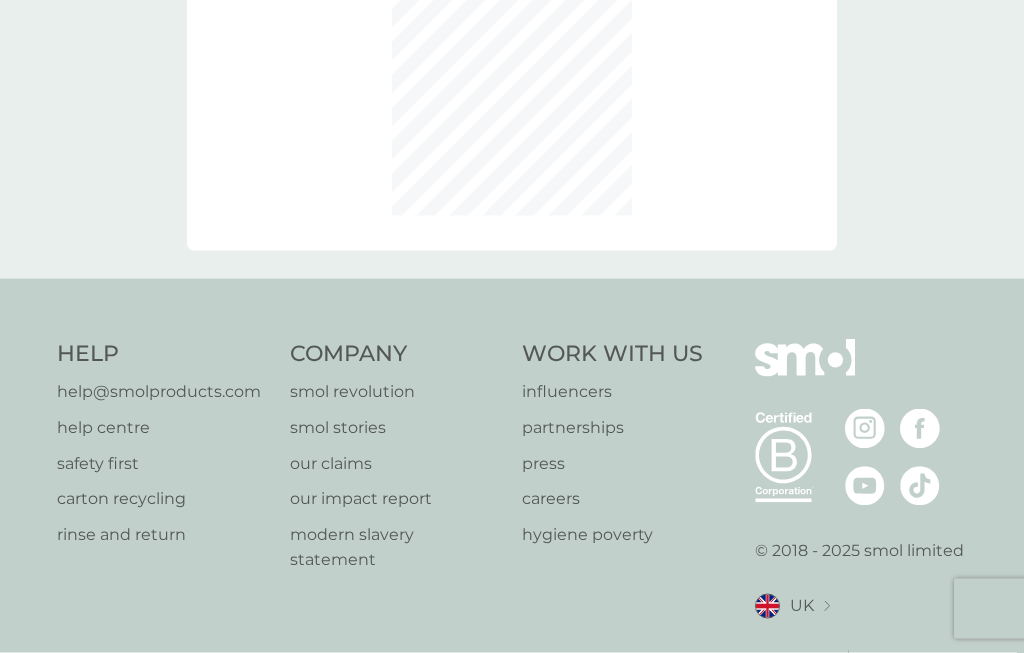 scroll, scrollTop: 0, scrollLeft: 0, axis: both 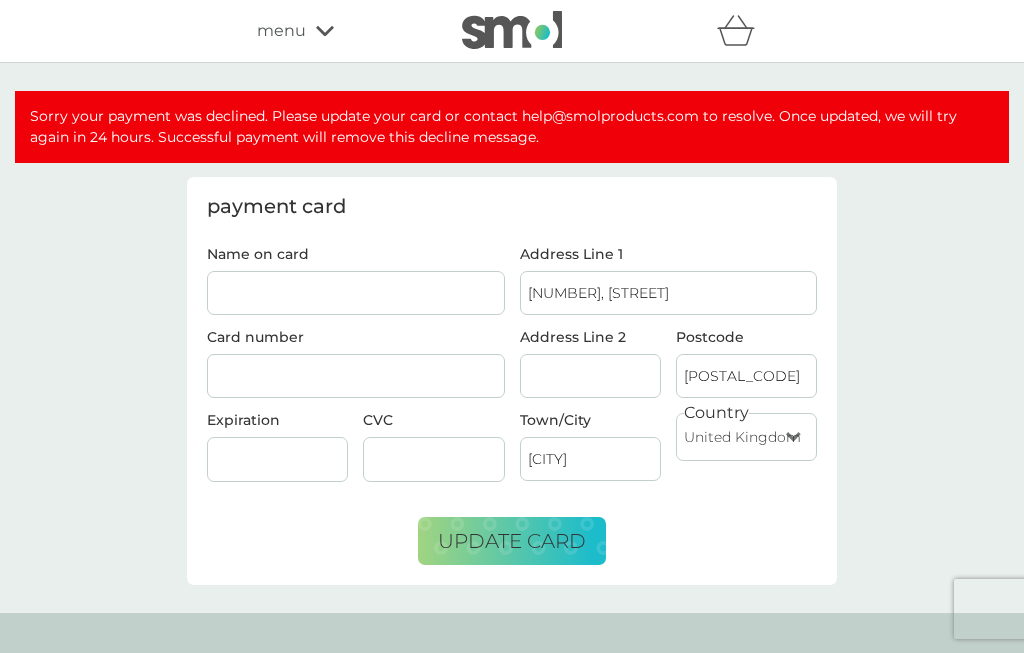 click on "Name on card" at bounding box center (356, 293) 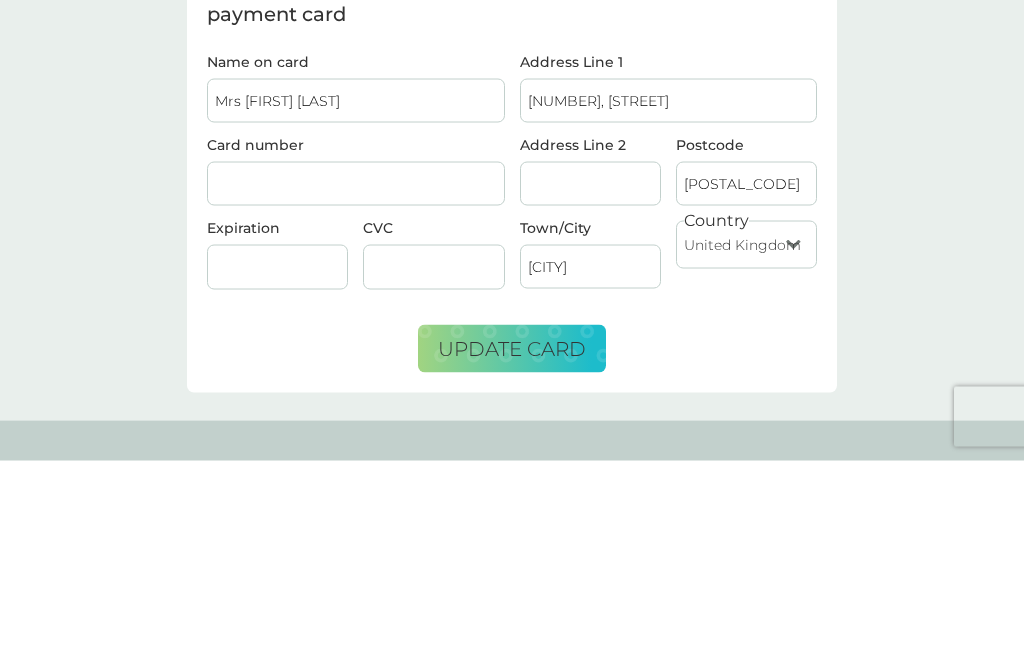 type on "Mrs [FIRST] [LAST]" 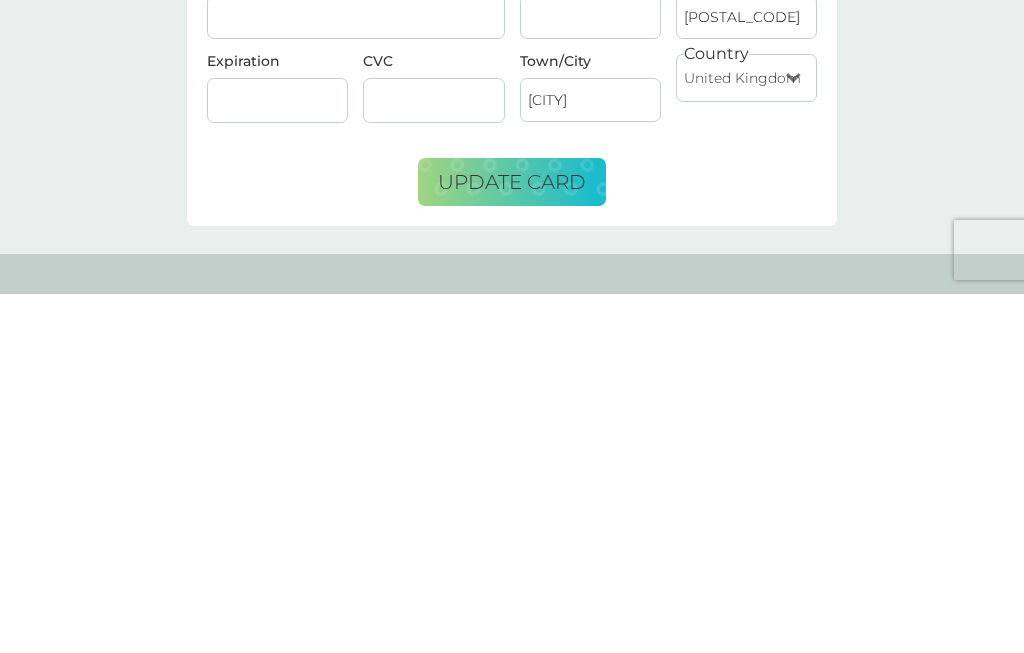 click at bounding box center (433, 459) 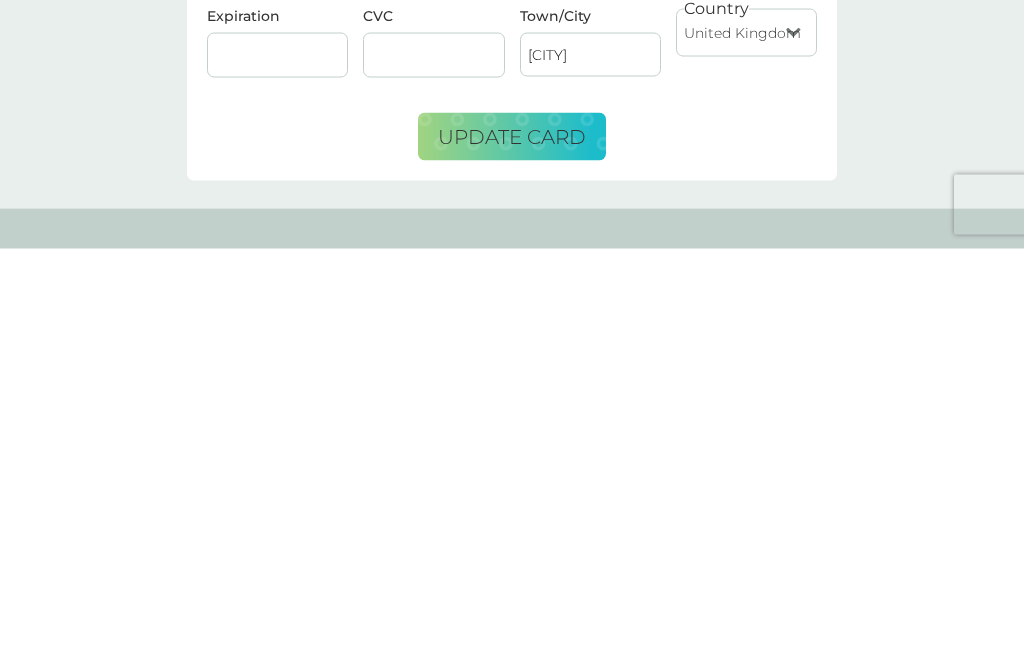 click on "update card" at bounding box center [512, 541] 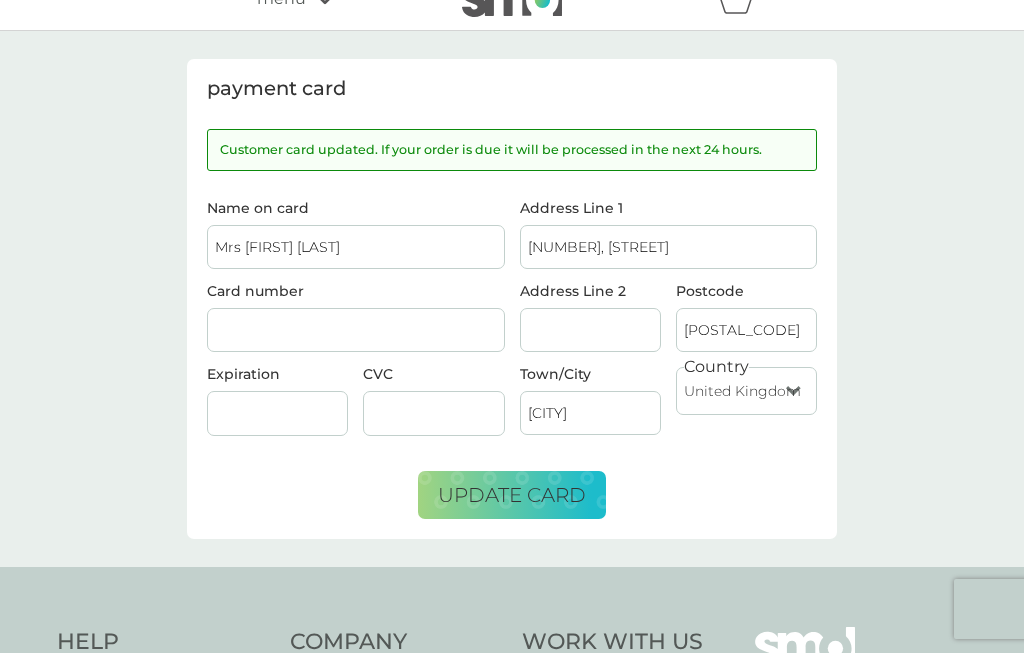 scroll, scrollTop: 0, scrollLeft: 0, axis: both 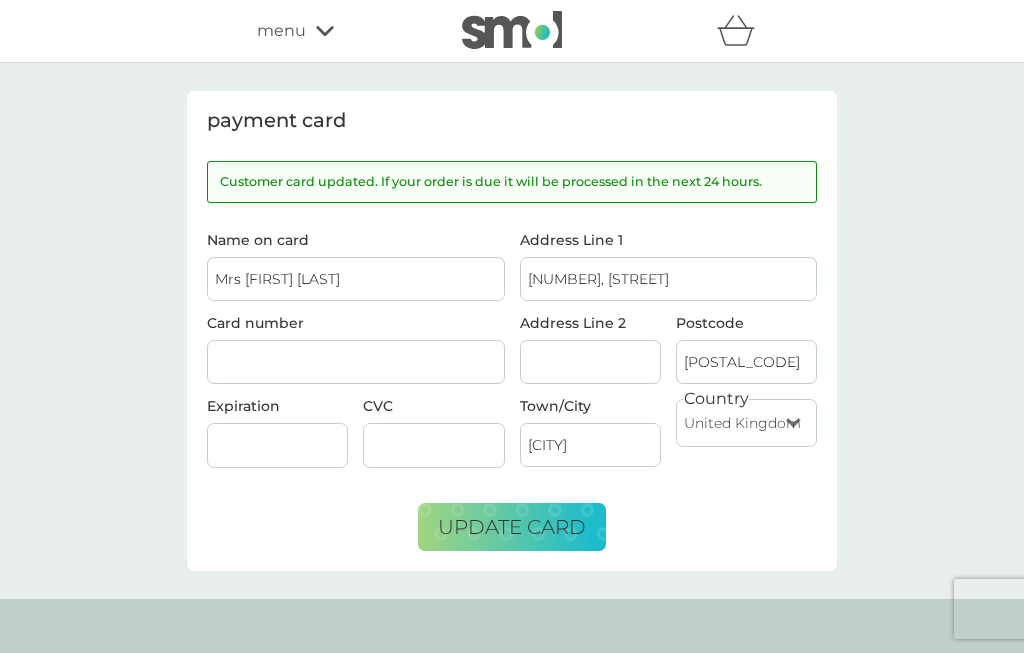 click on "menu" at bounding box center (342, 31) 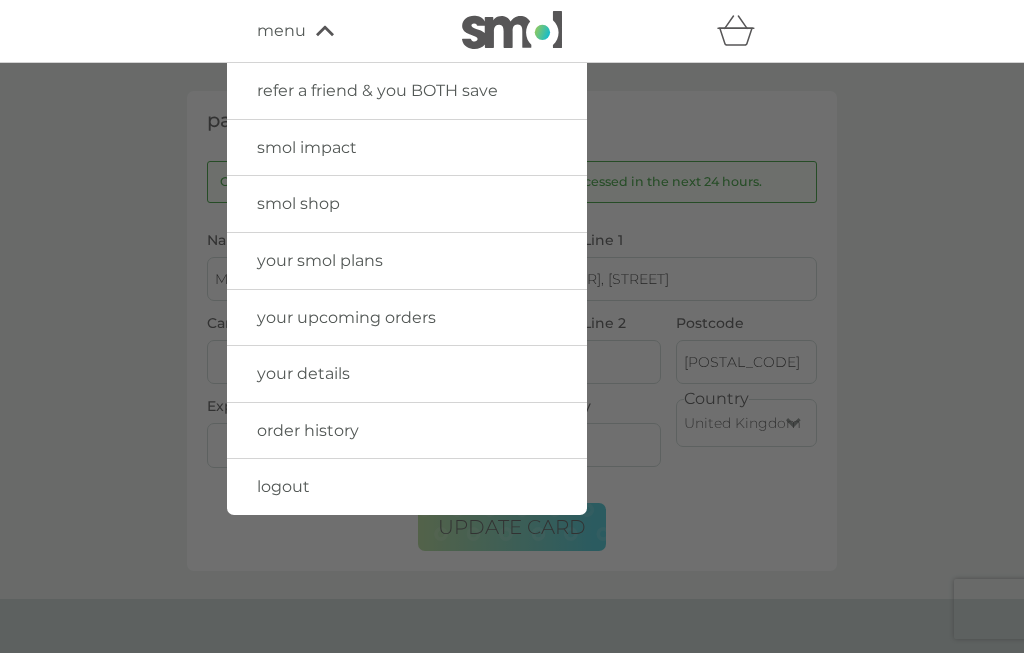 click on "your upcoming orders" at bounding box center [407, 318] 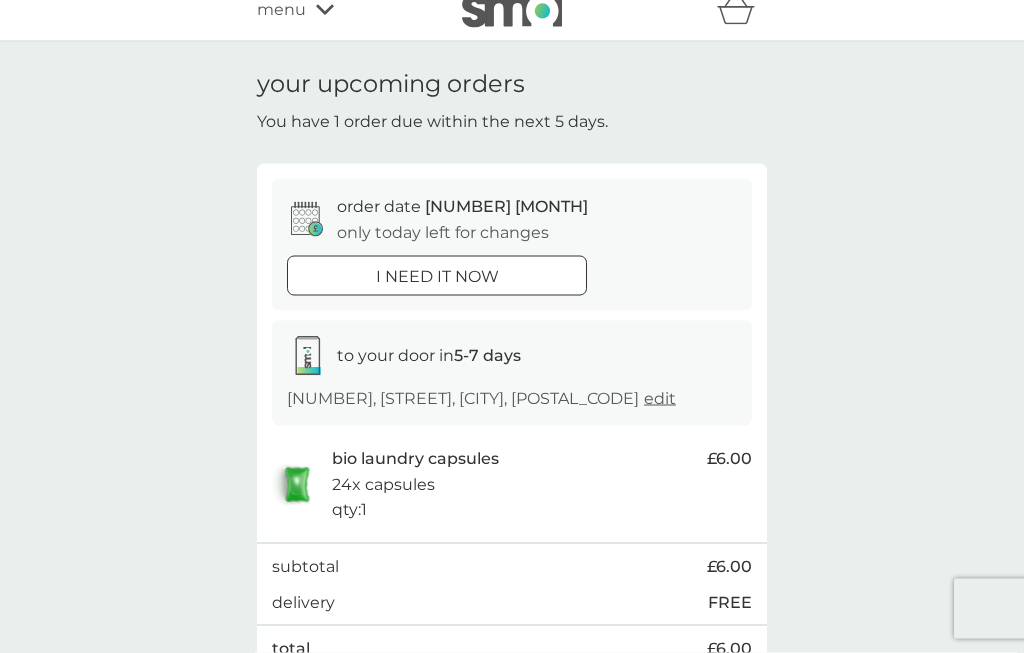 scroll, scrollTop: 16, scrollLeft: 0, axis: vertical 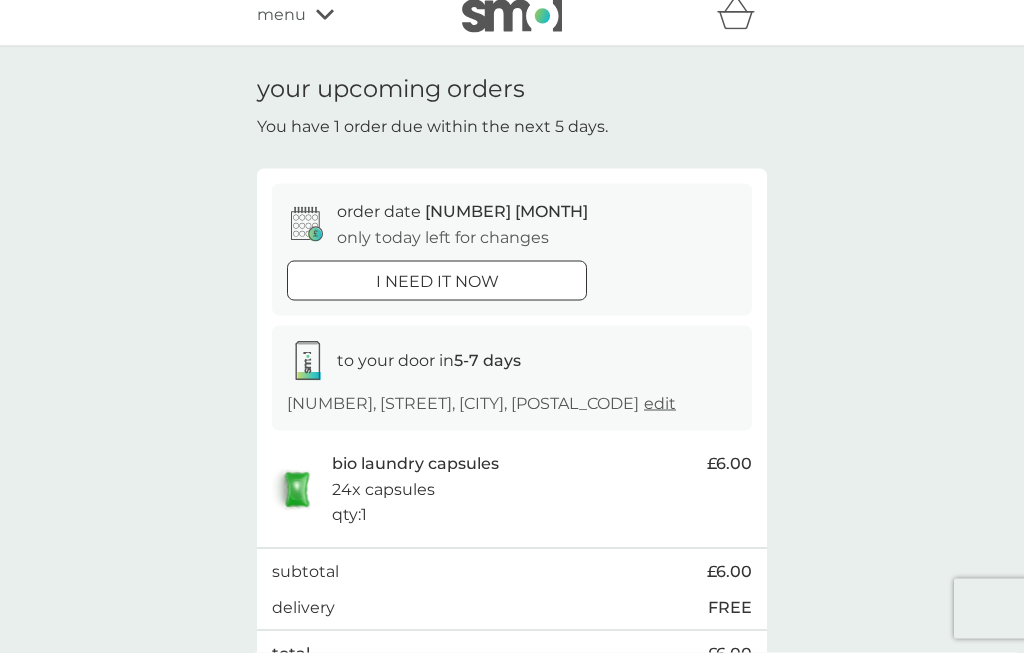 click on "to your door in  5-7 days" at bounding box center (512, 361) 